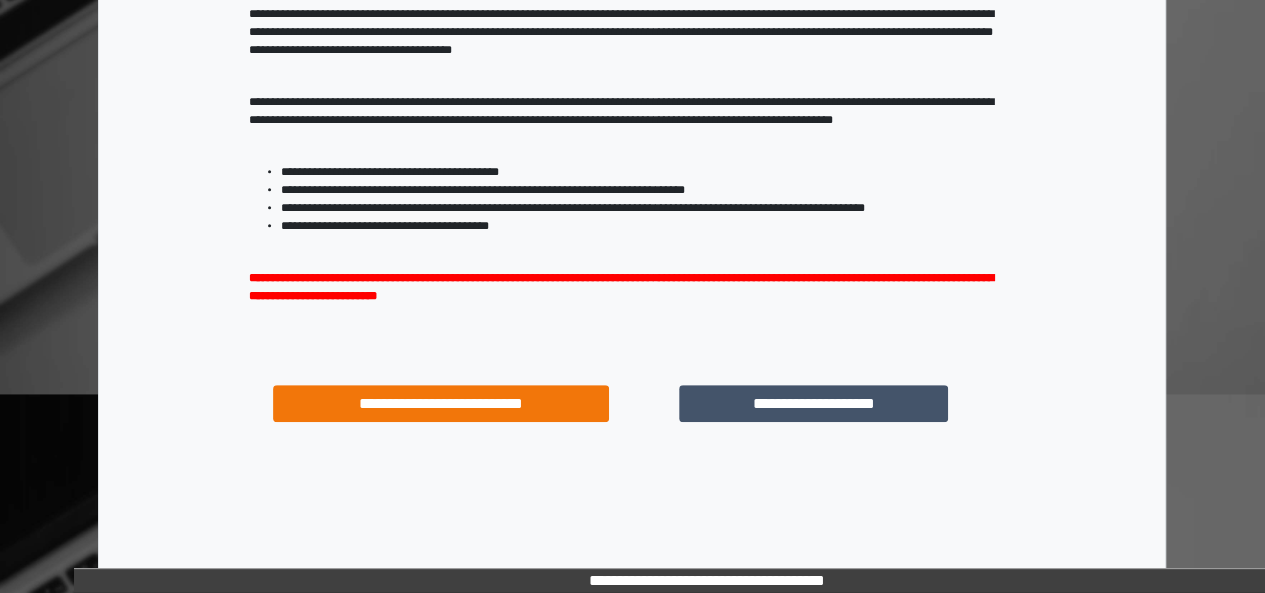scroll, scrollTop: 333, scrollLeft: 0, axis: vertical 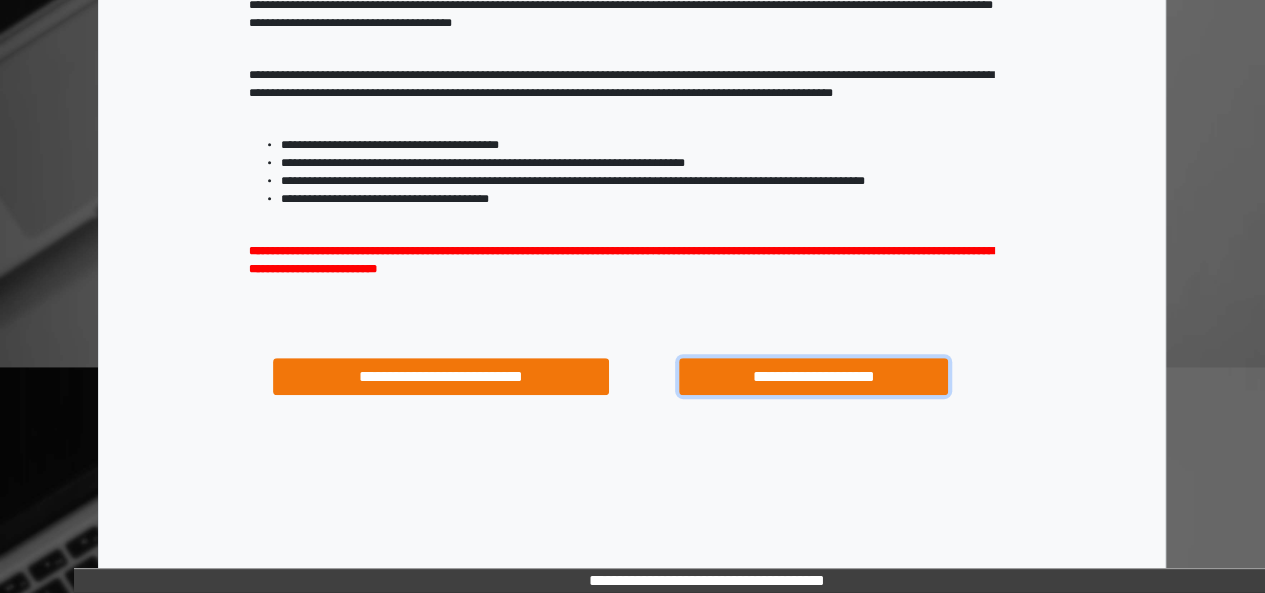 click on "**********" at bounding box center [813, 376] 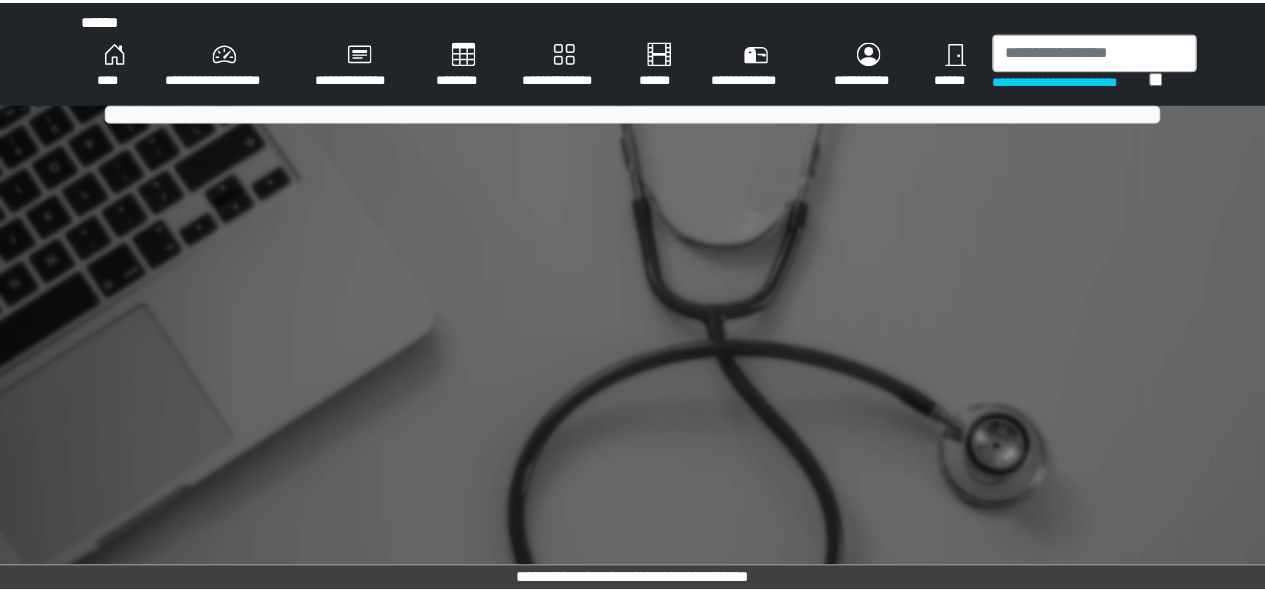 scroll, scrollTop: 0, scrollLeft: 0, axis: both 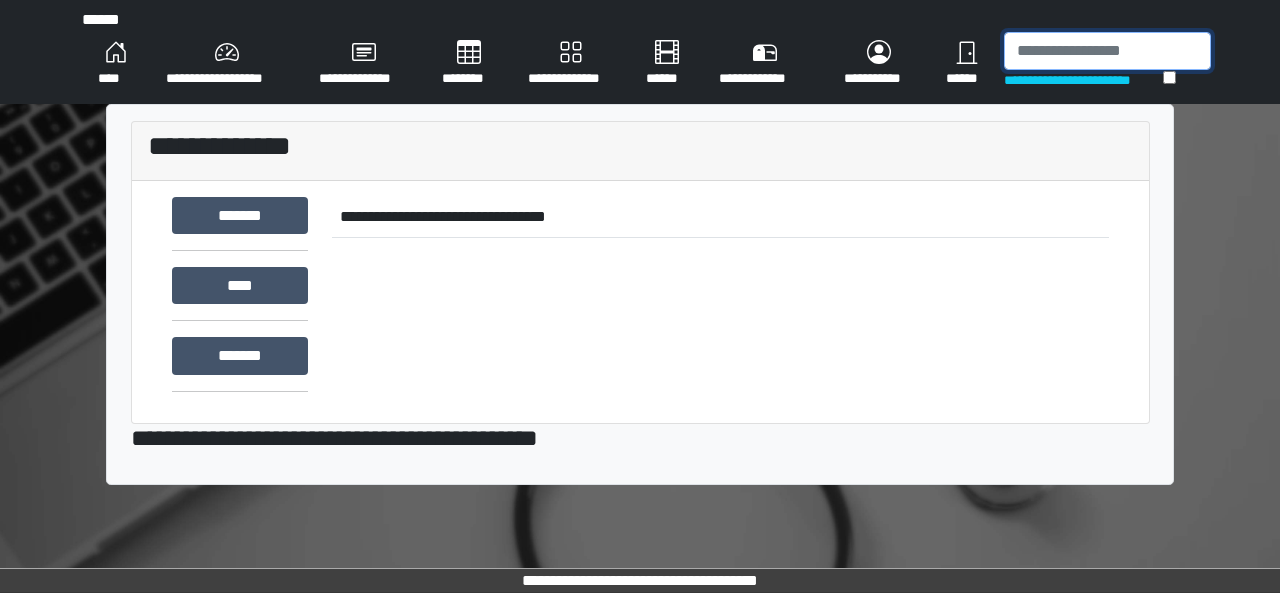 click at bounding box center [1107, 51] 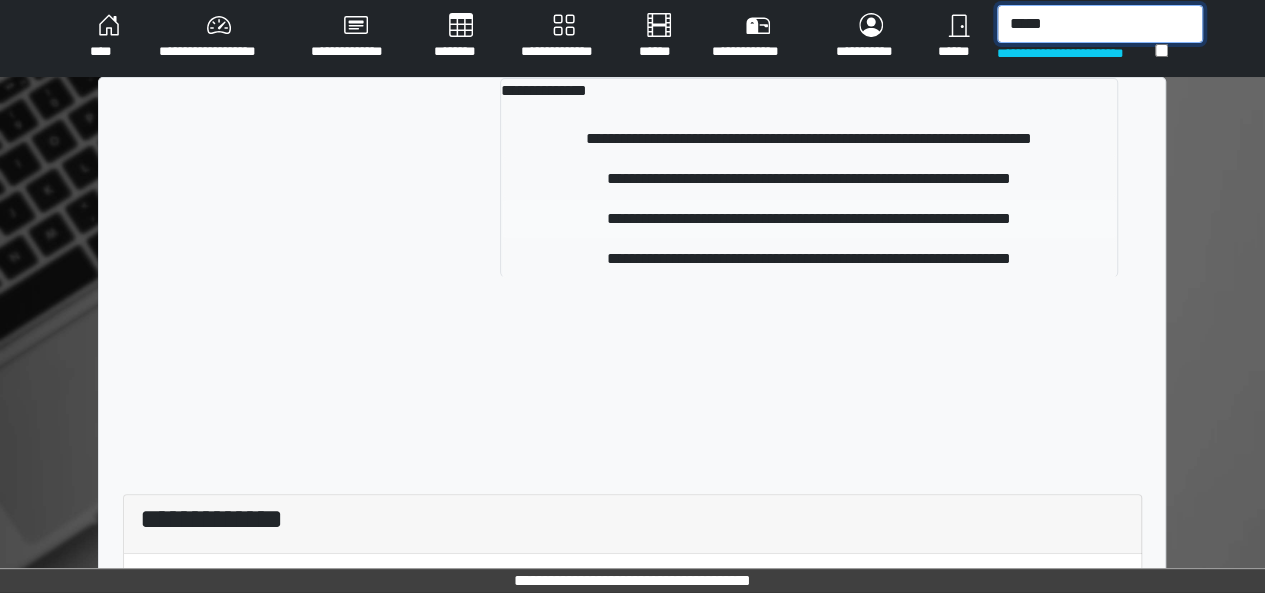 scroll, scrollTop: 0, scrollLeft: 0, axis: both 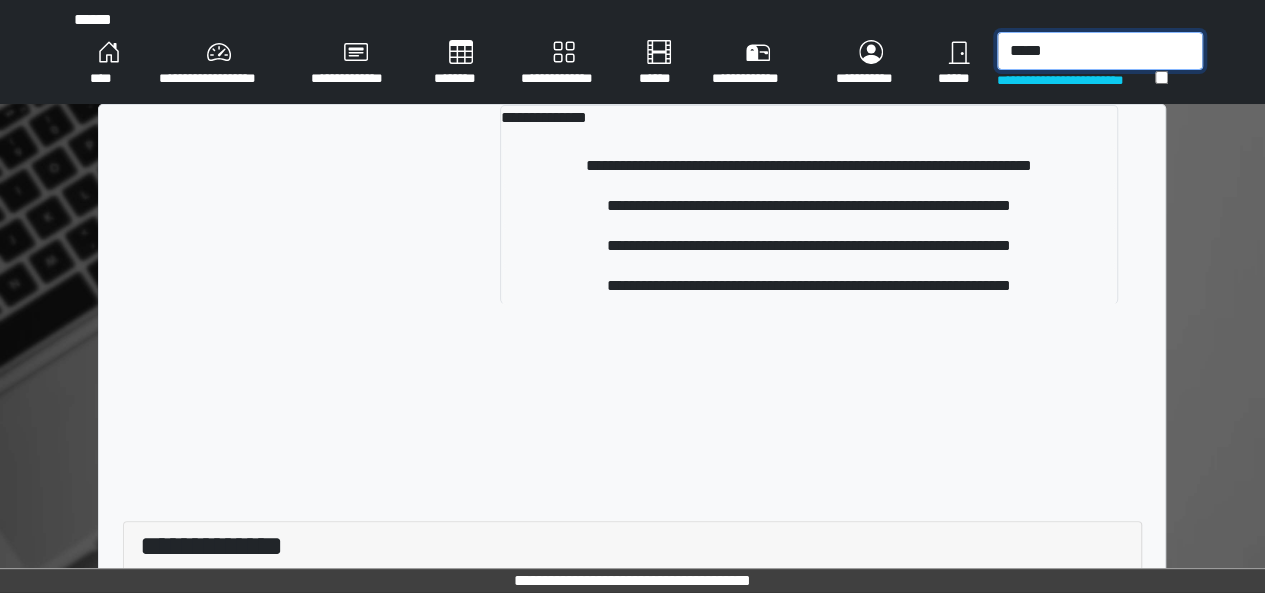 click on "*****" at bounding box center (1100, 51) 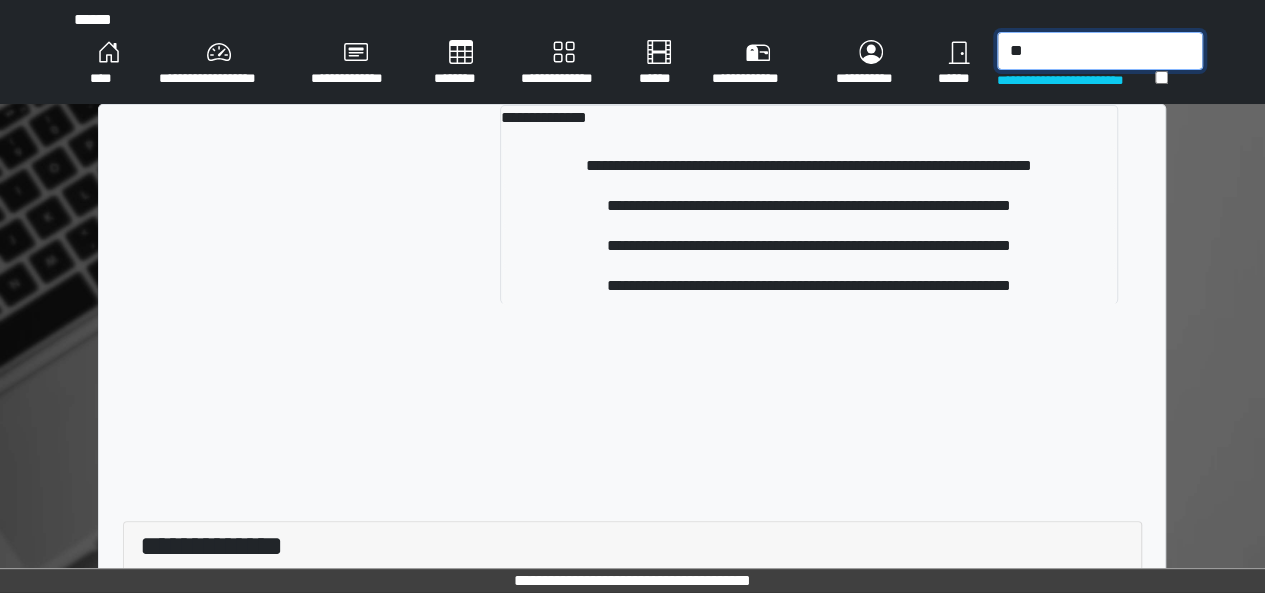 type on "*" 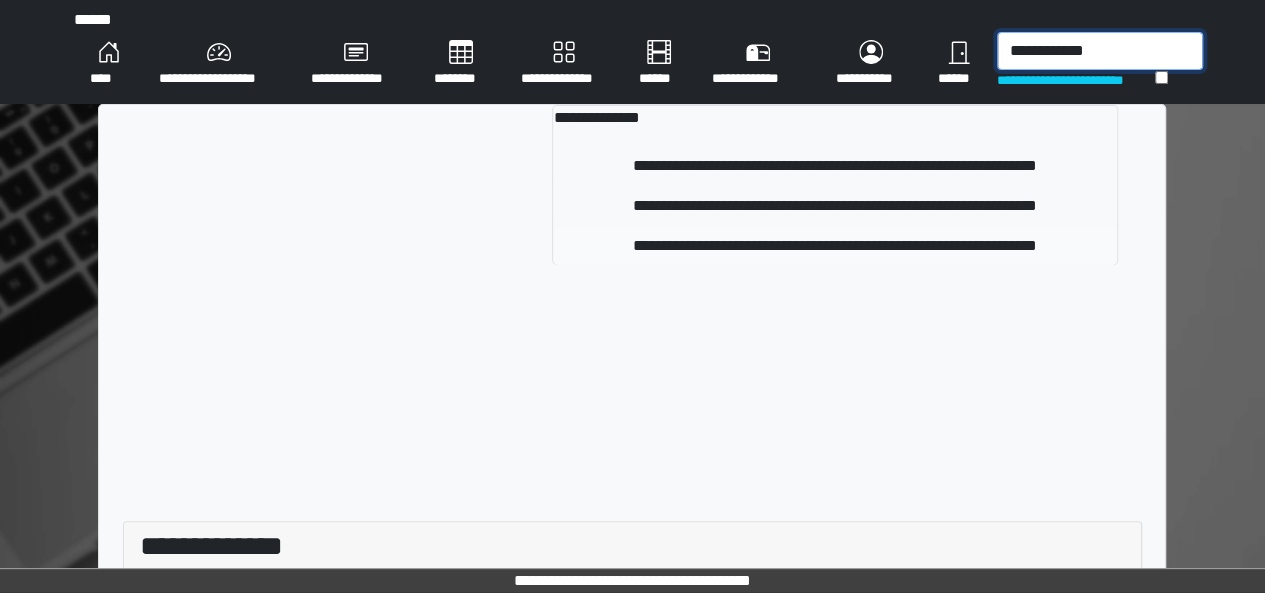 type on "**********" 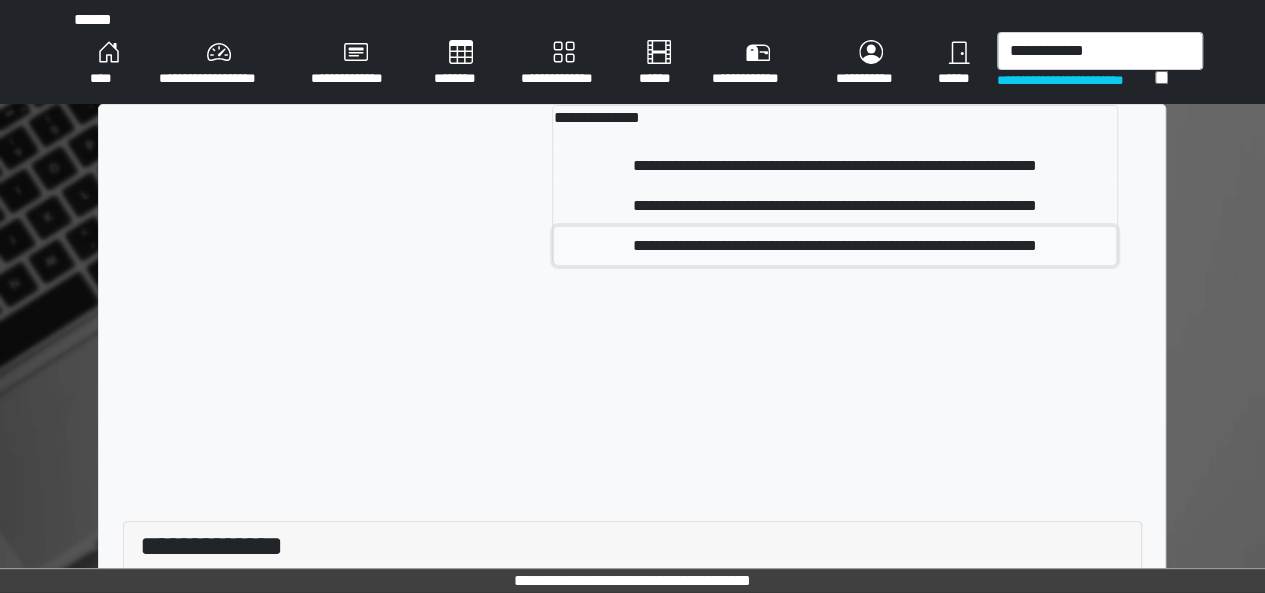 click on "**********" at bounding box center (835, 246) 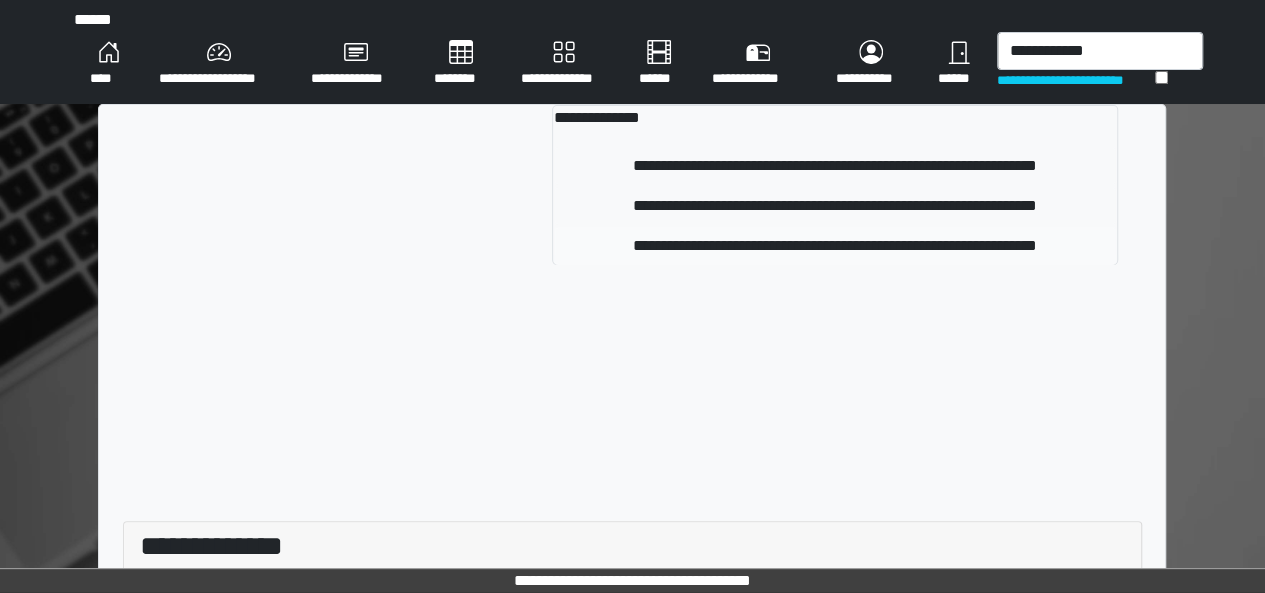 type 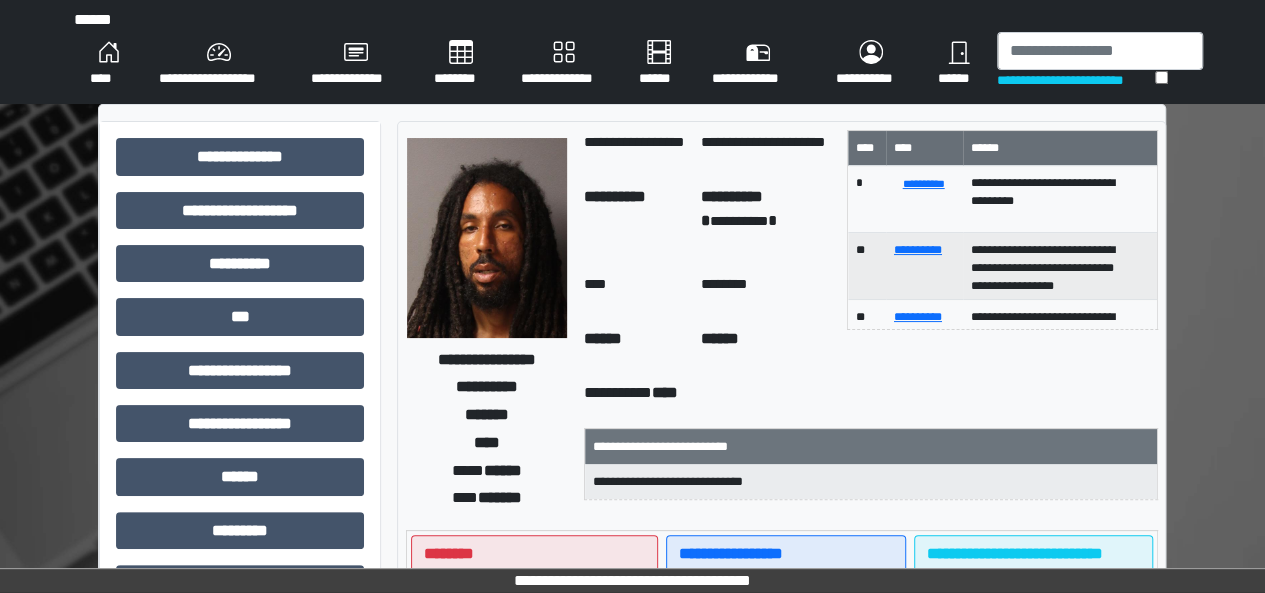 click on "******" at bounding box center (634, 346) 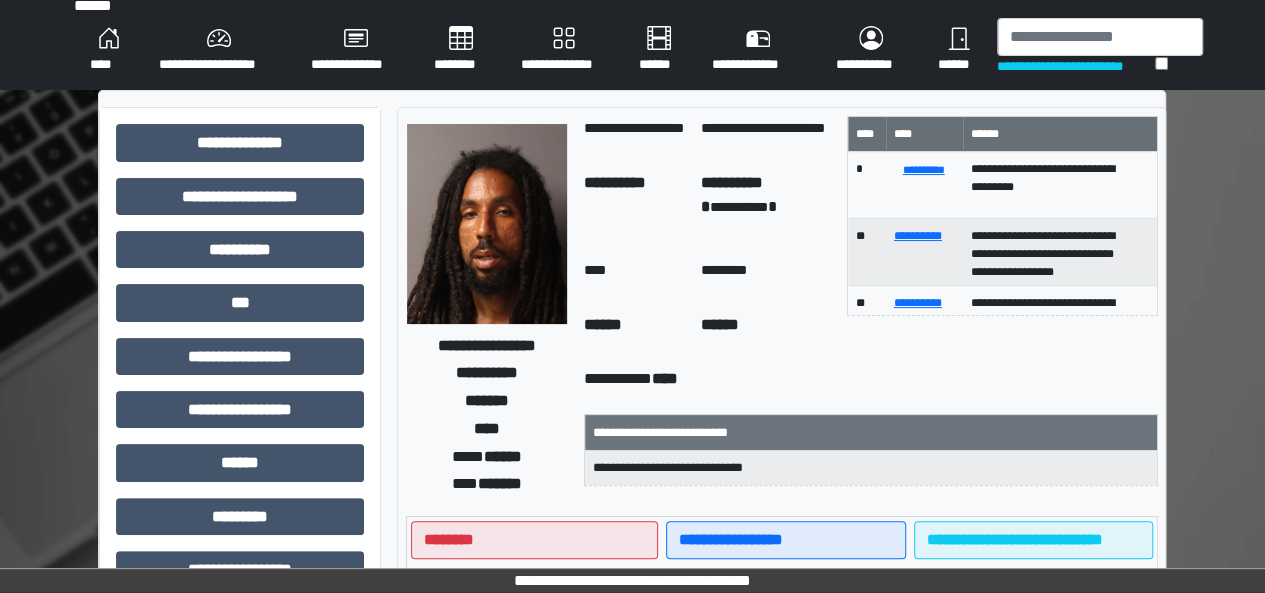 scroll, scrollTop: 0, scrollLeft: 0, axis: both 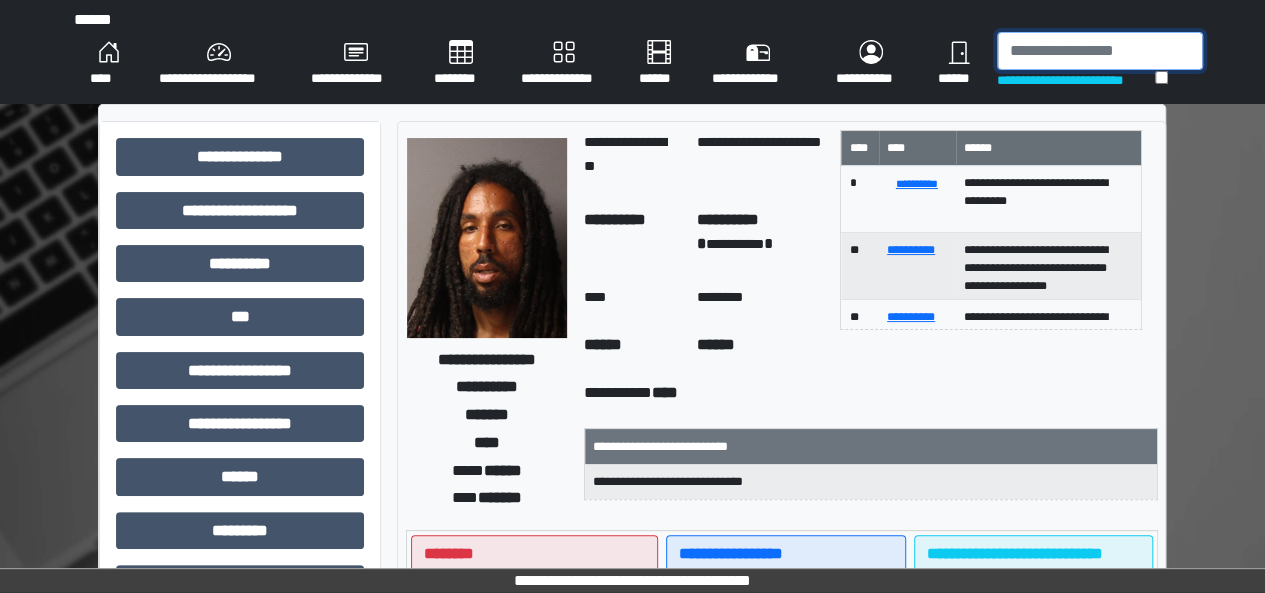 click at bounding box center [1100, 51] 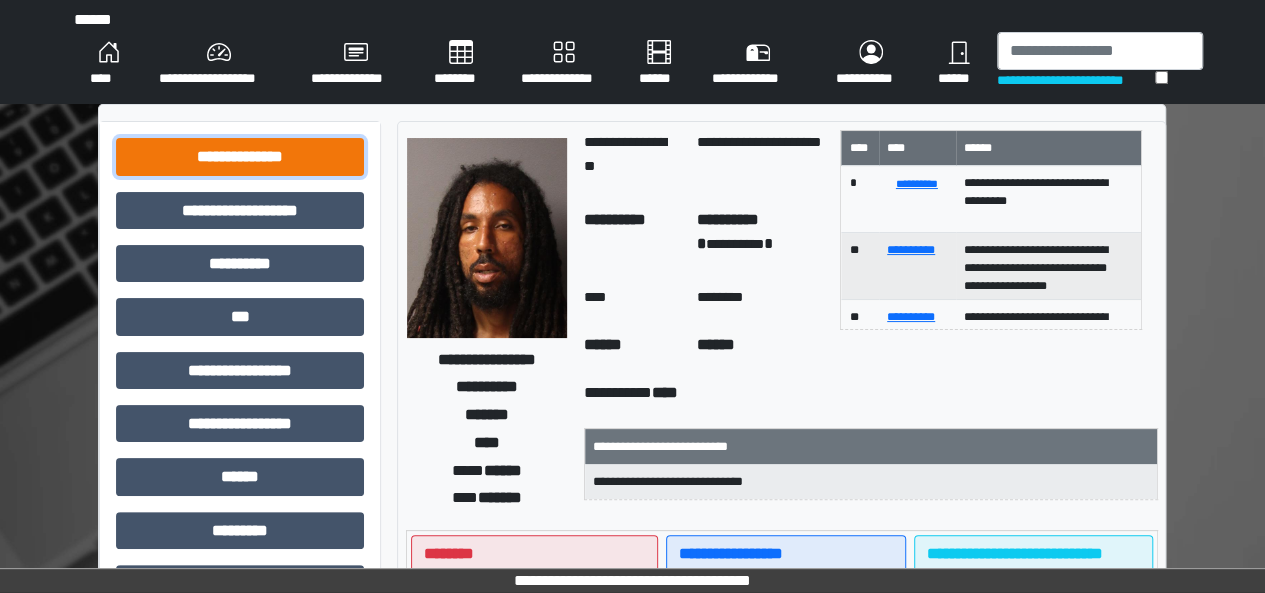 click on "**********" at bounding box center [240, 156] 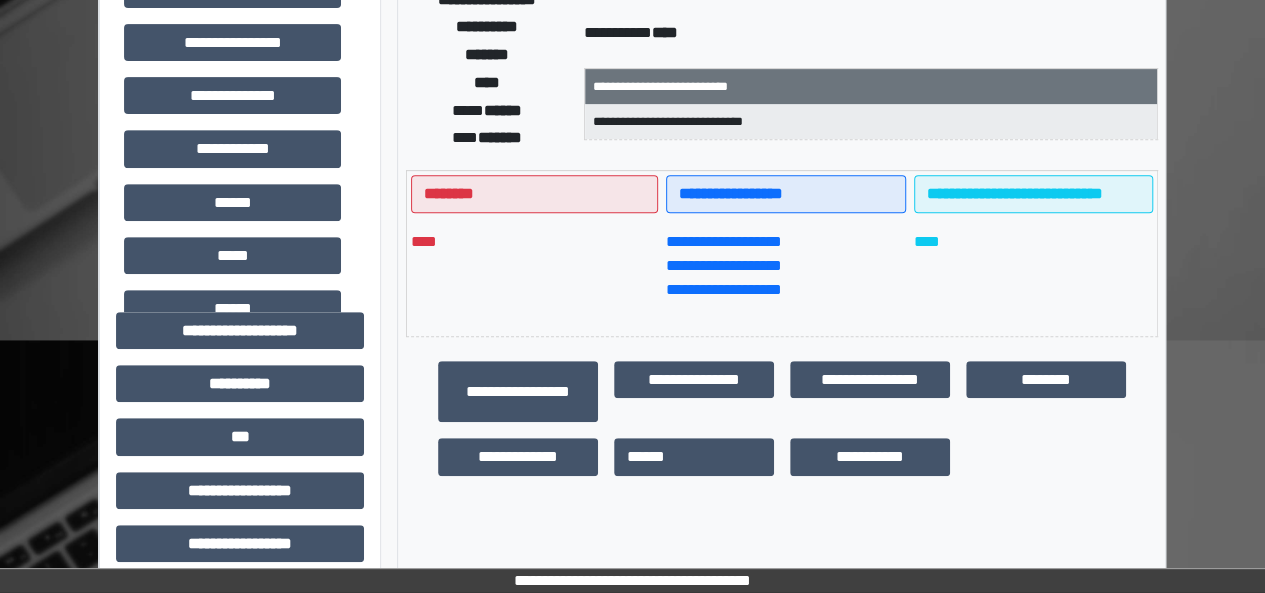 scroll, scrollTop: 361, scrollLeft: 0, axis: vertical 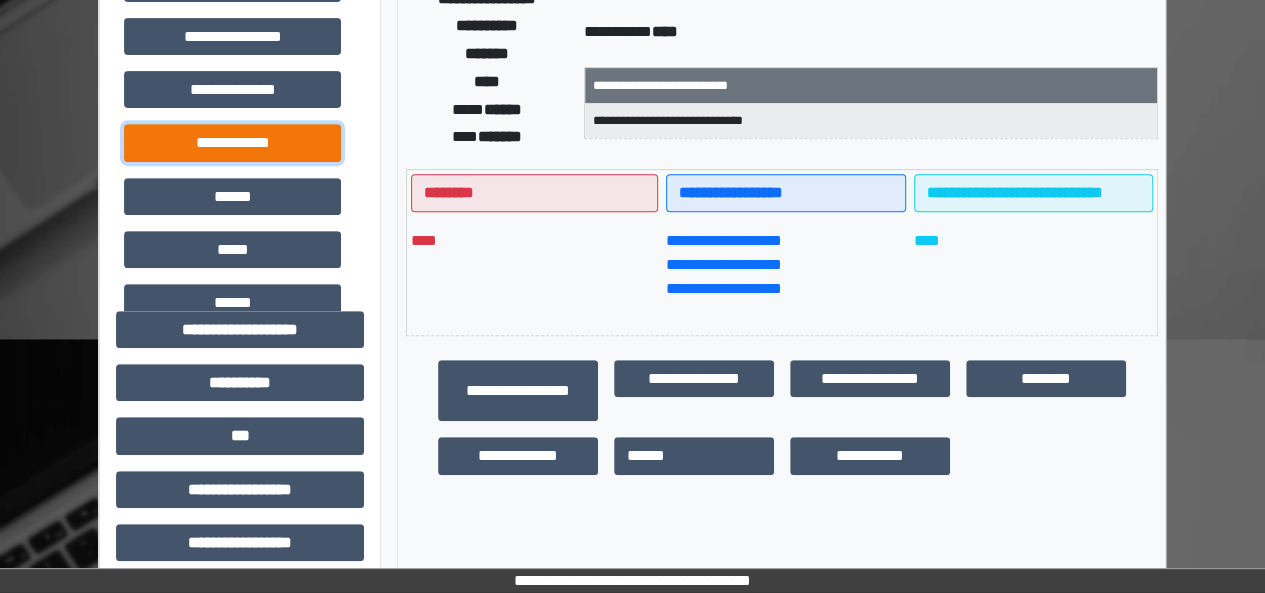 click on "**********" at bounding box center (232, 142) 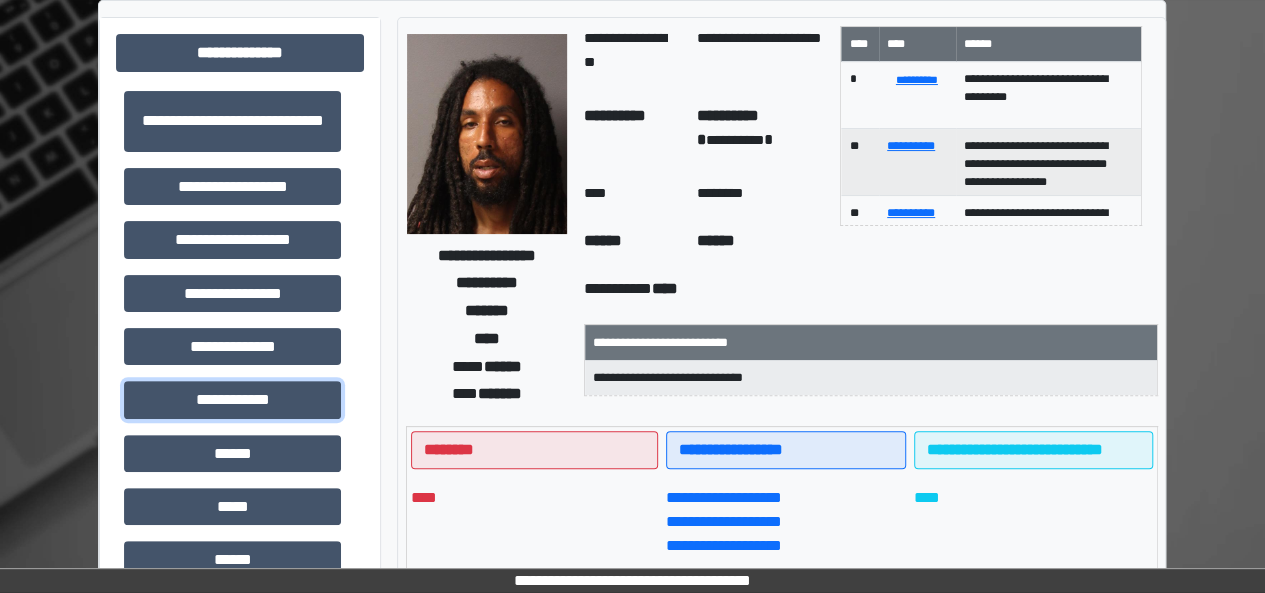 scroll, scrollTop: 0, scrollLeft: 0, axis: both 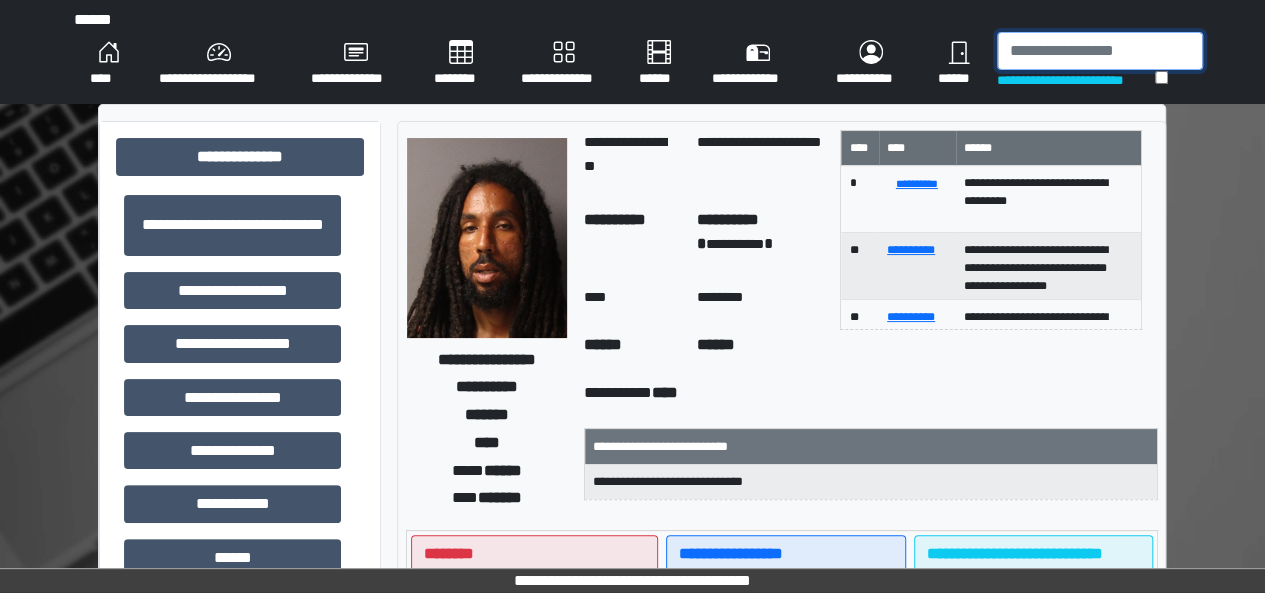 click at bounding box center (1100, 51) 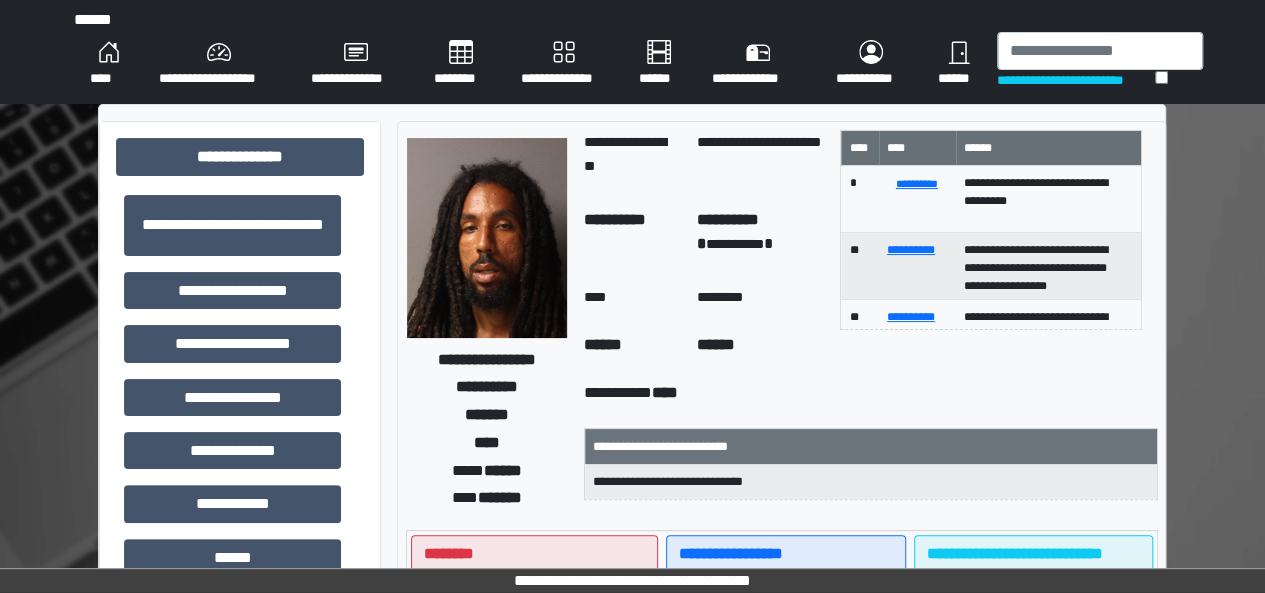 click on "******" at bounding box center (959, 64) 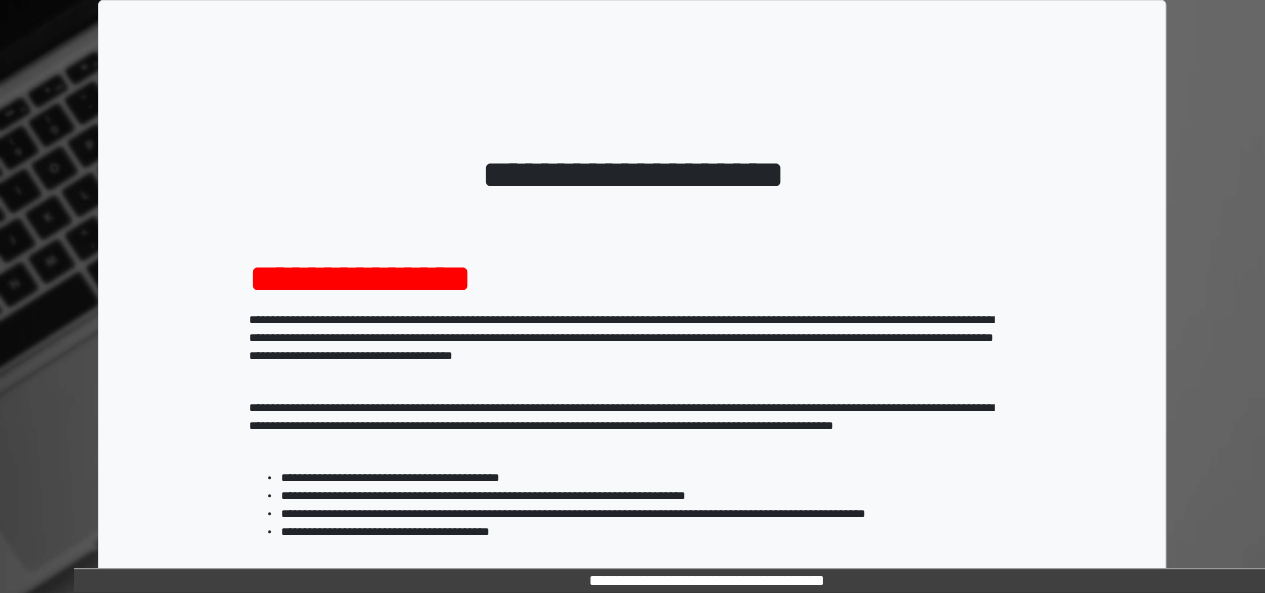 scroll, scrollTop: 333, scrollLeft: 0, axis: vertical 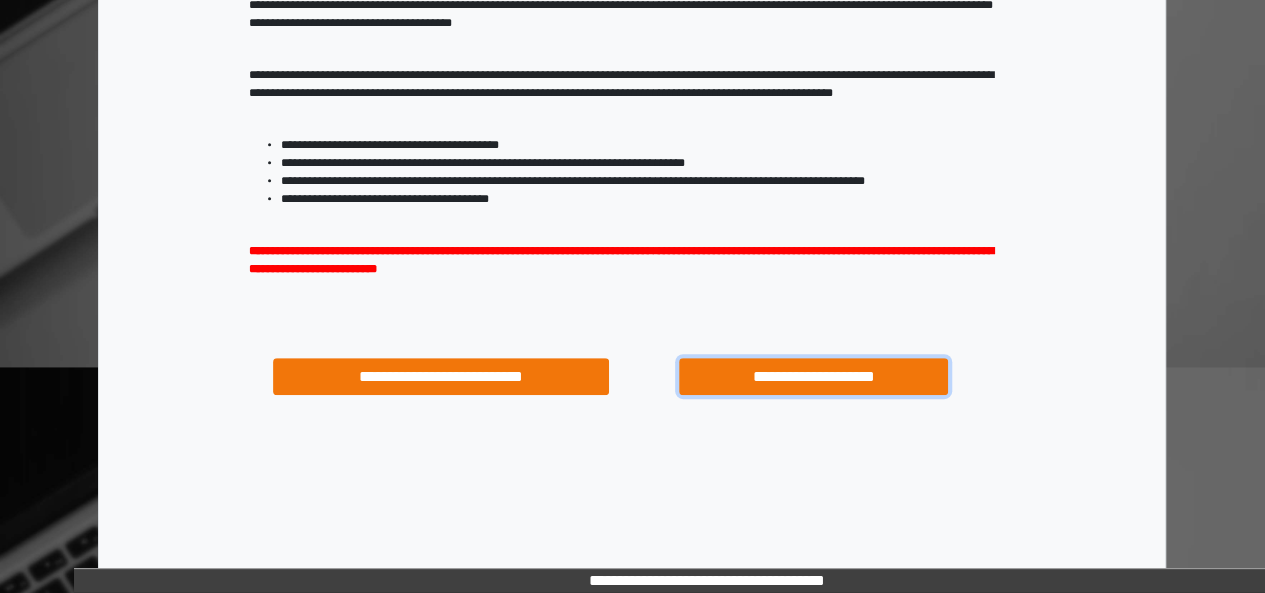 click on "**********" at bounding box center (813, 376) 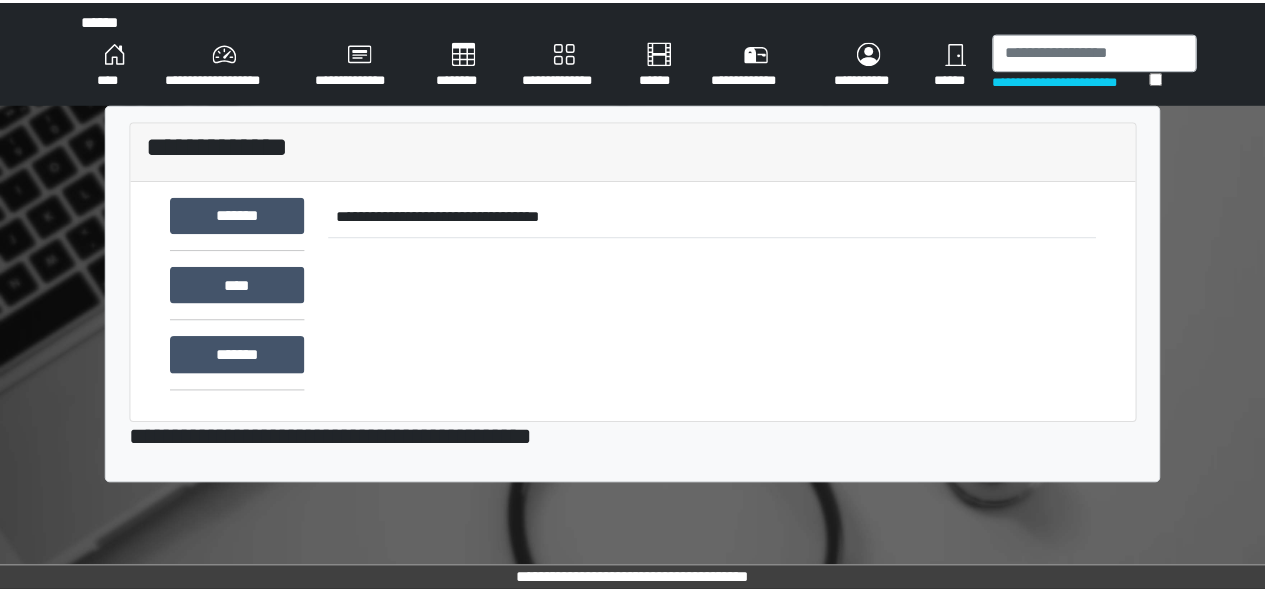 scroll, scrollTop: 0, scrollLeft: 0, axis: both 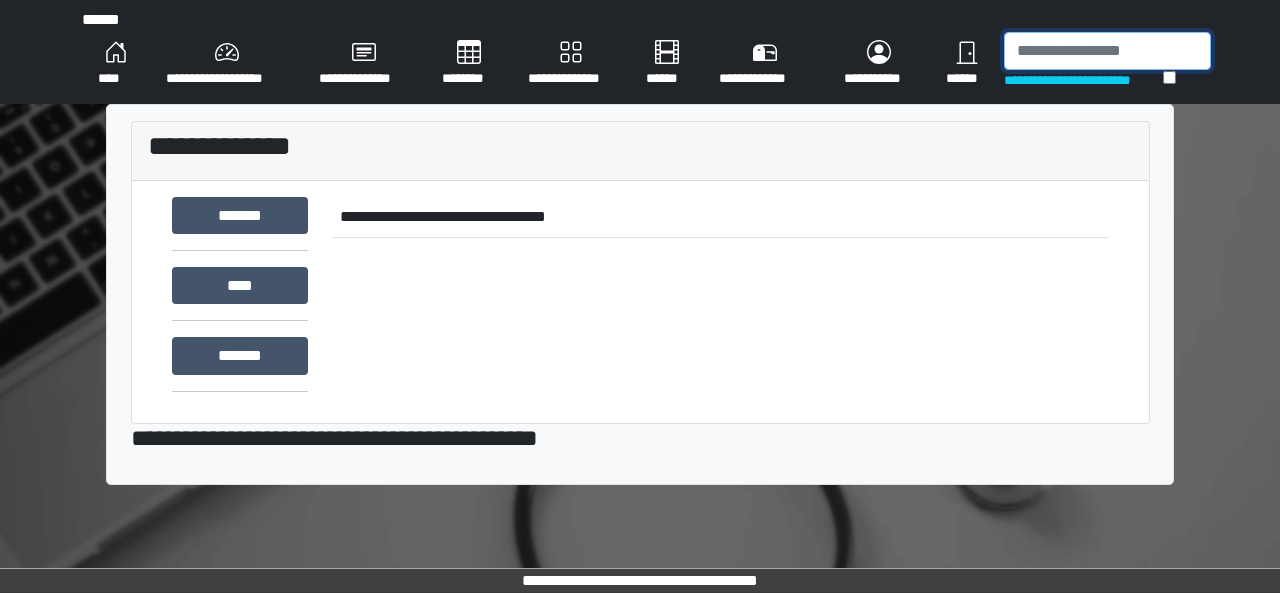 click at bounding box center [1107, 51] 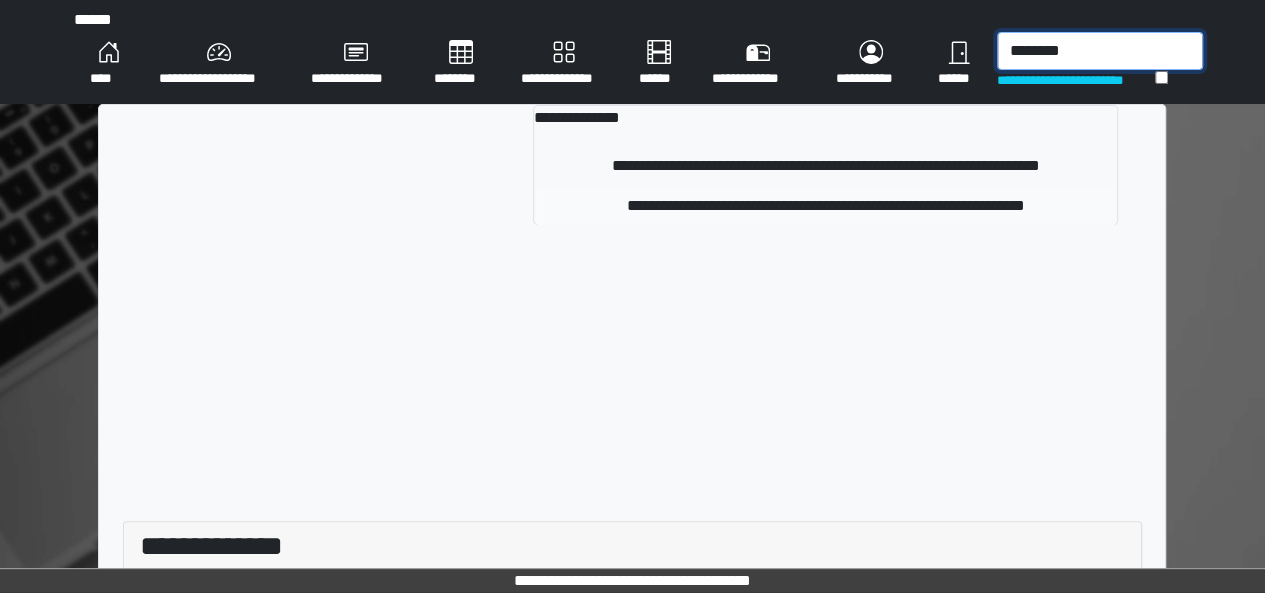 type on "********" 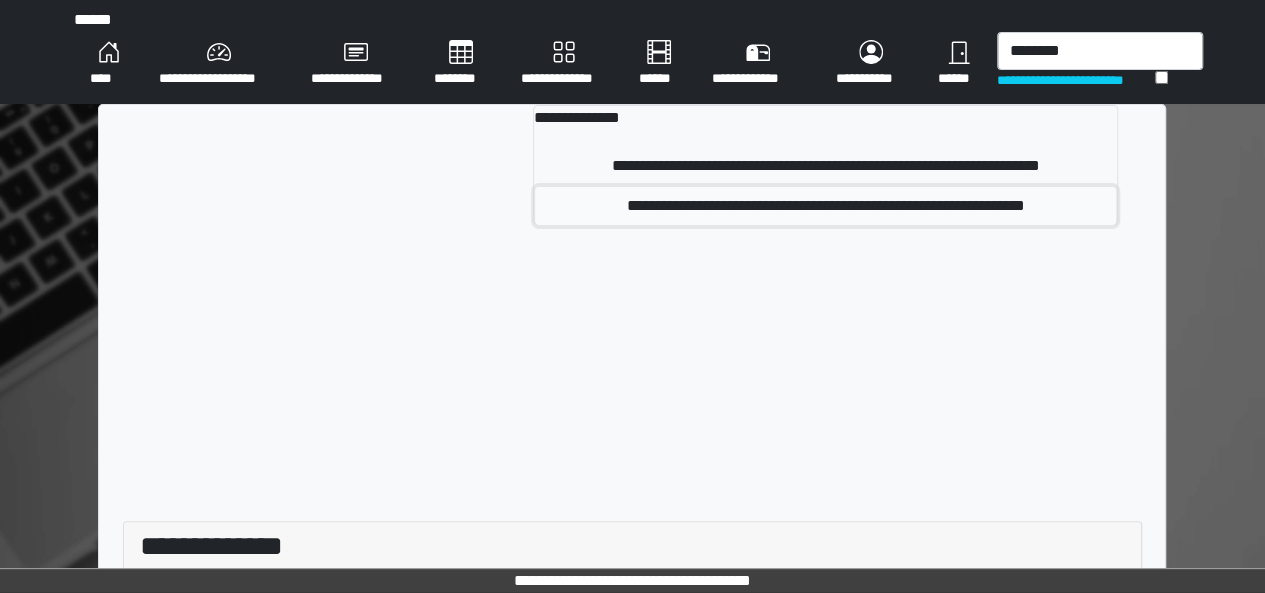 click on "**********" at bounding box center (825, 206) 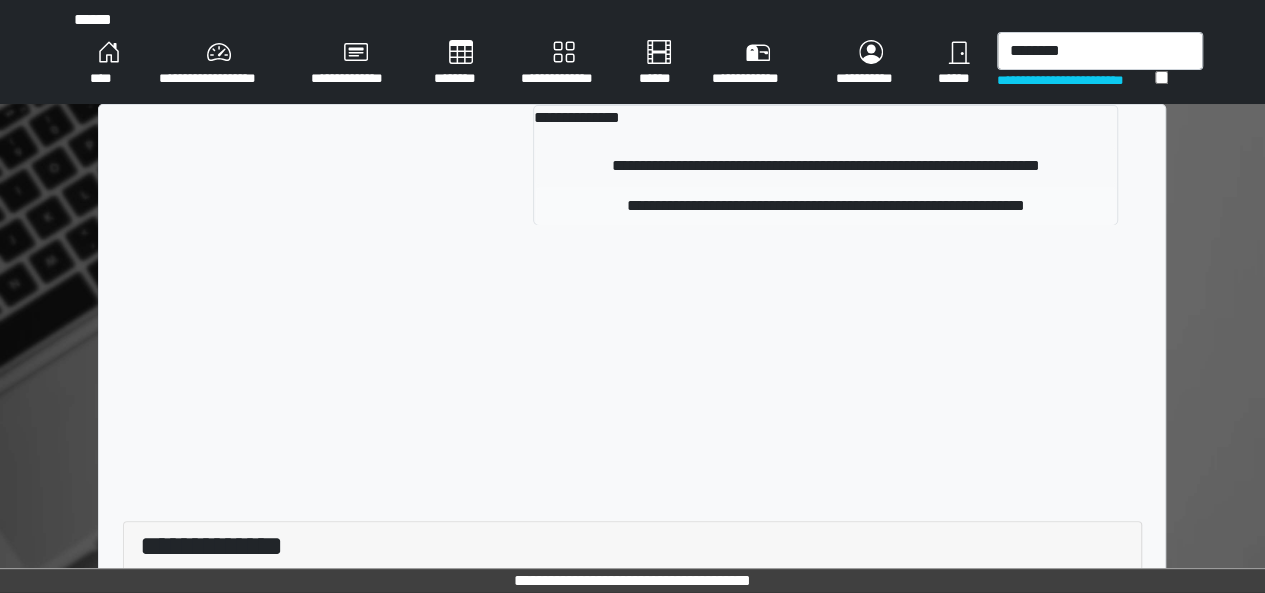 type 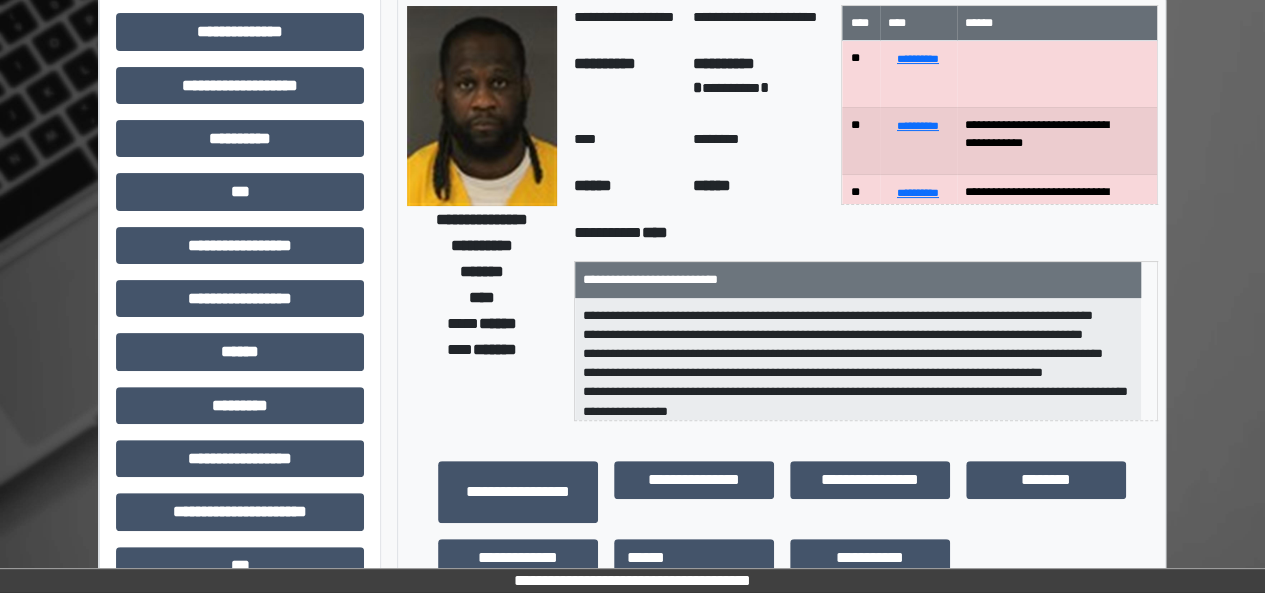 scroll, scrollTop: 126, scrollLeft: 0, axis: vertical 